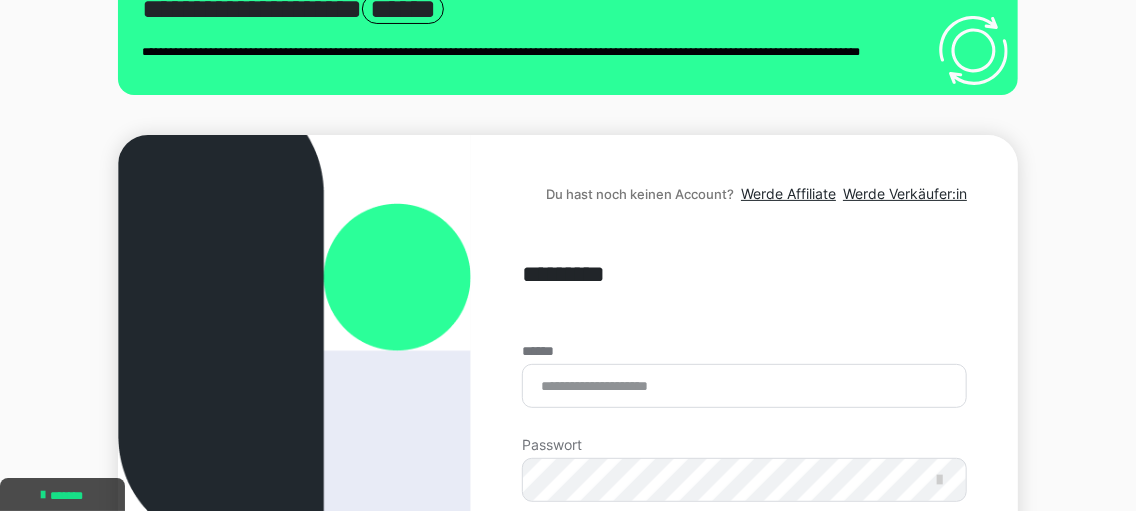 scroll, scrollTop: 93, scrollLeft: 0, axis: vertical 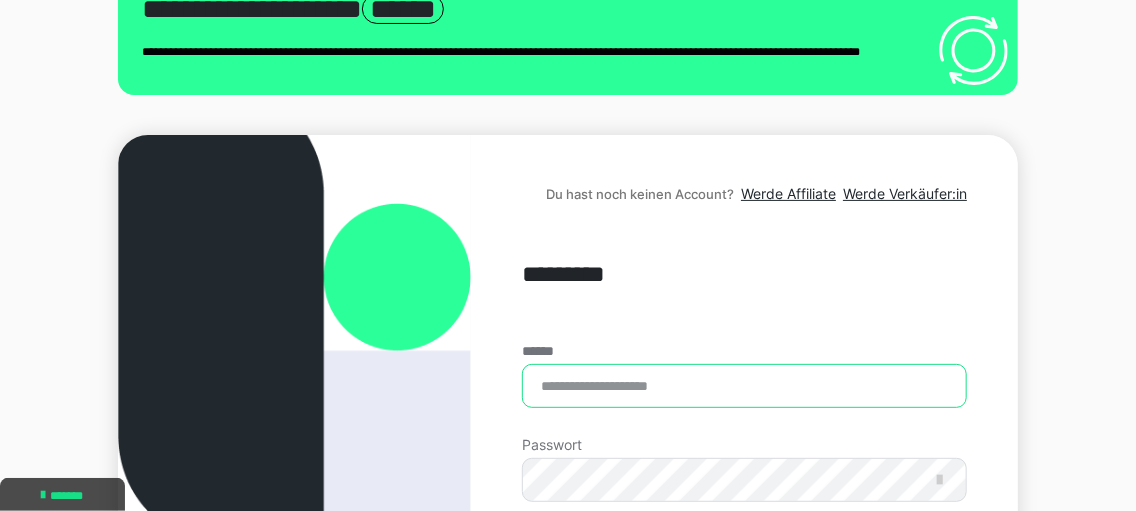 click on "******" at bounding box center [744, 386] 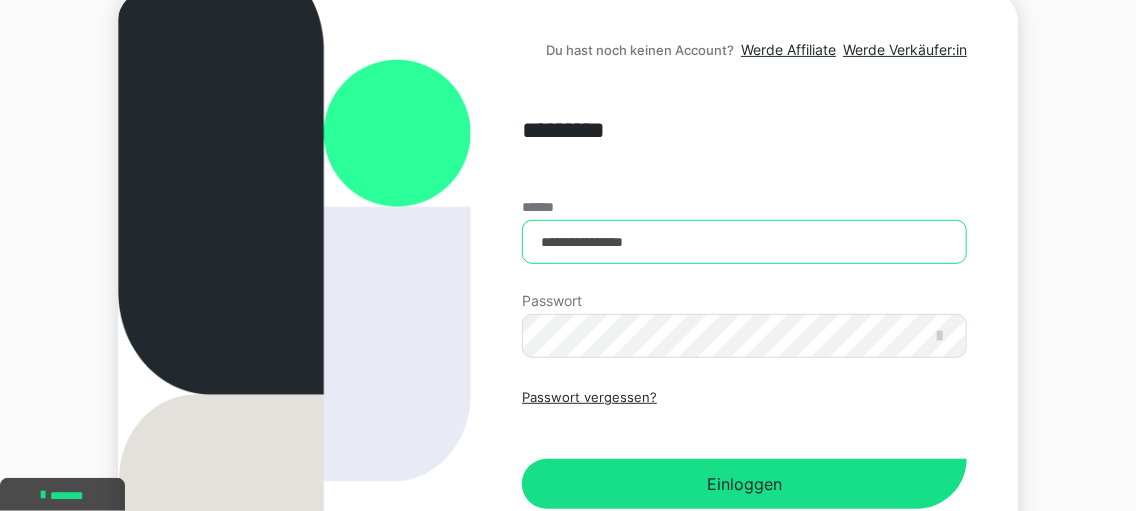 scroll, scrollTop: 237, scrollLeft: 0, axis: vertical 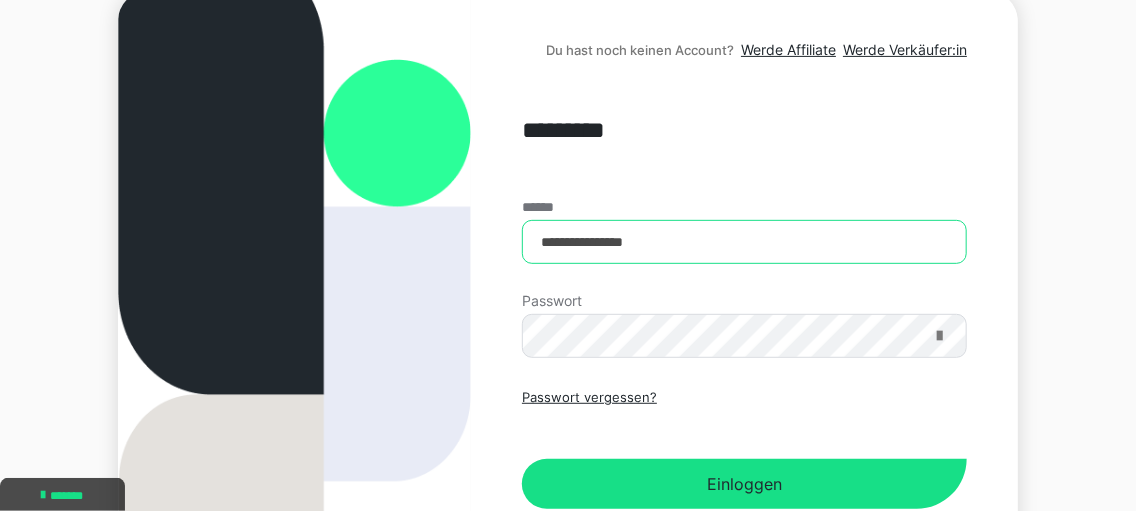 type on "**********" 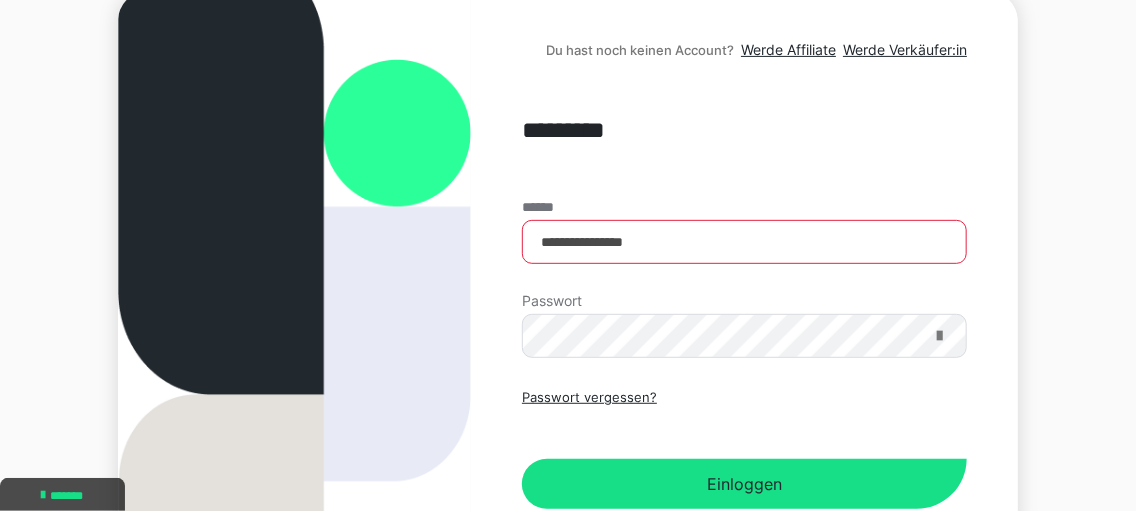 click at bounding box center [939, 336] 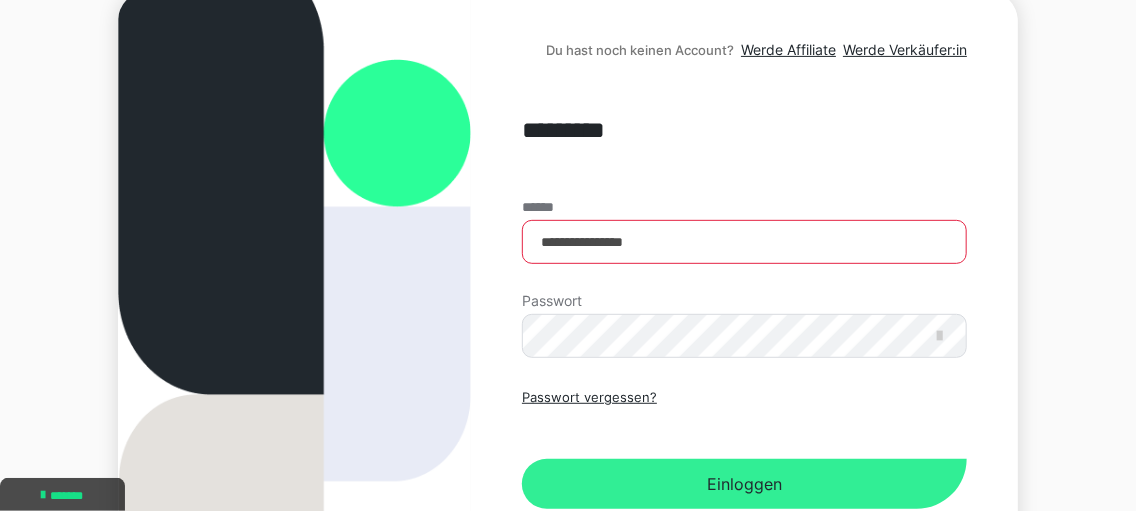 click on "Einloggen" at bounding box center (744, 484) 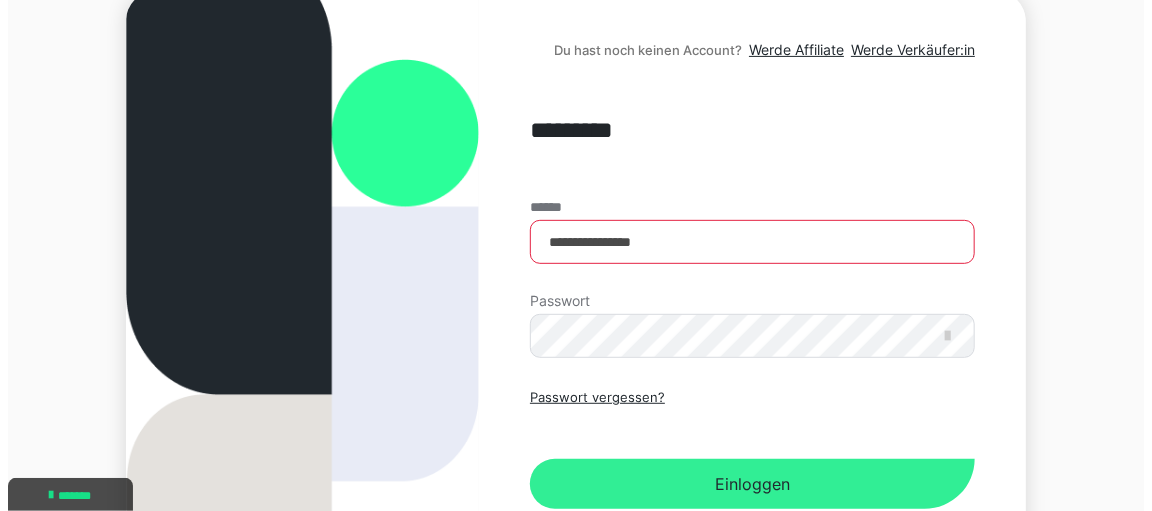 scroll, scrollTop: 0, scrollLeft: 0, axis: both 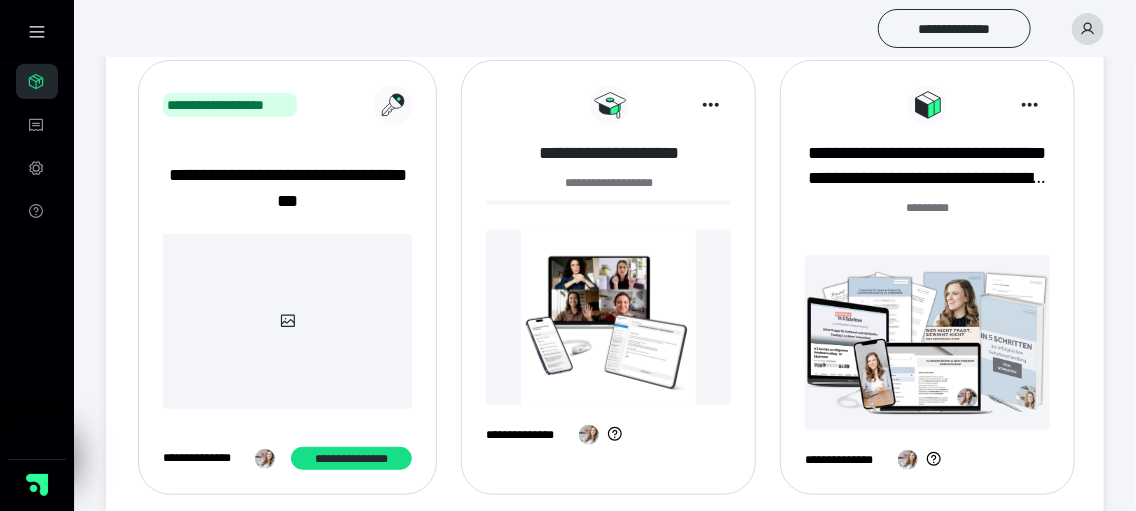 click on "**********" at bounding box center [608, 153] 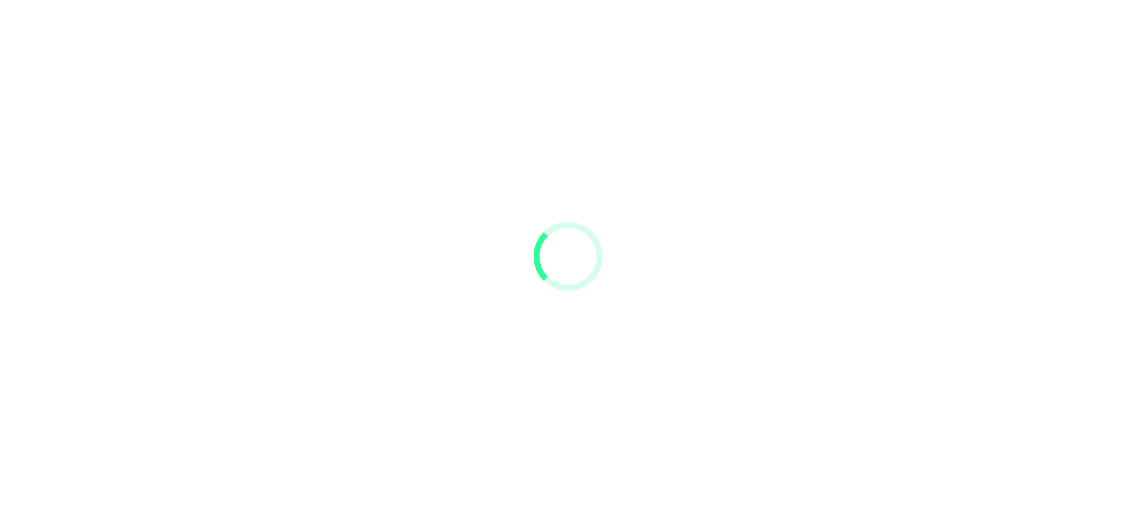 scroll, scrollTop: 0, scrollLeft: 0, axis: both 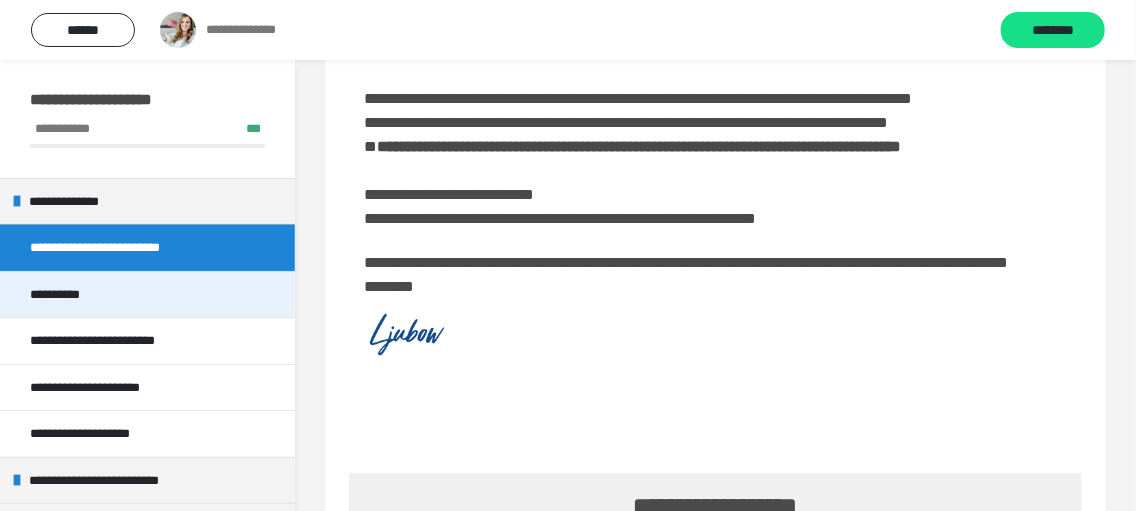 click on "**********" at bounding box center (67, 295) 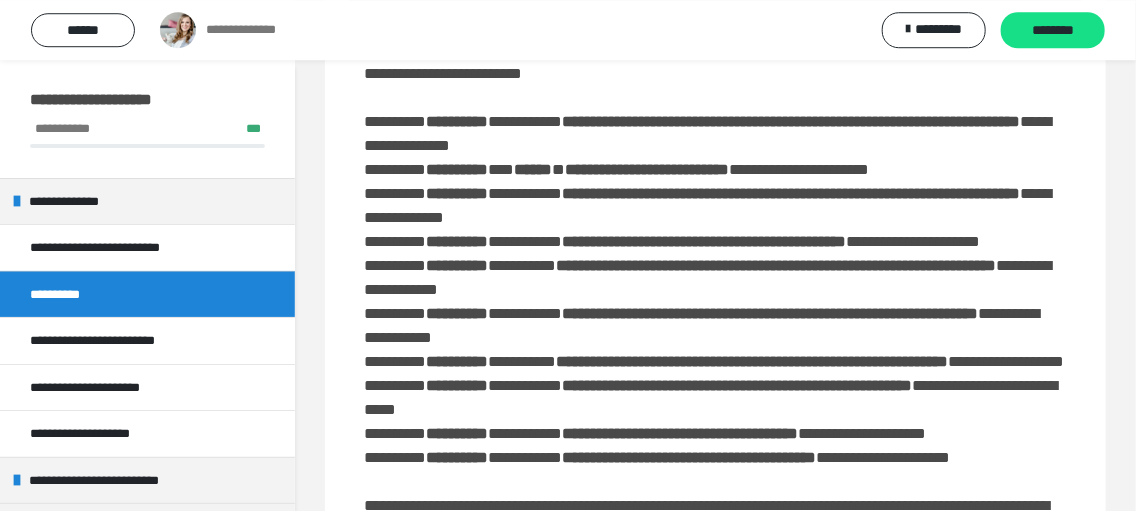 scroll, scrollTop: 216, scrollLeft: 0, axis: vertical 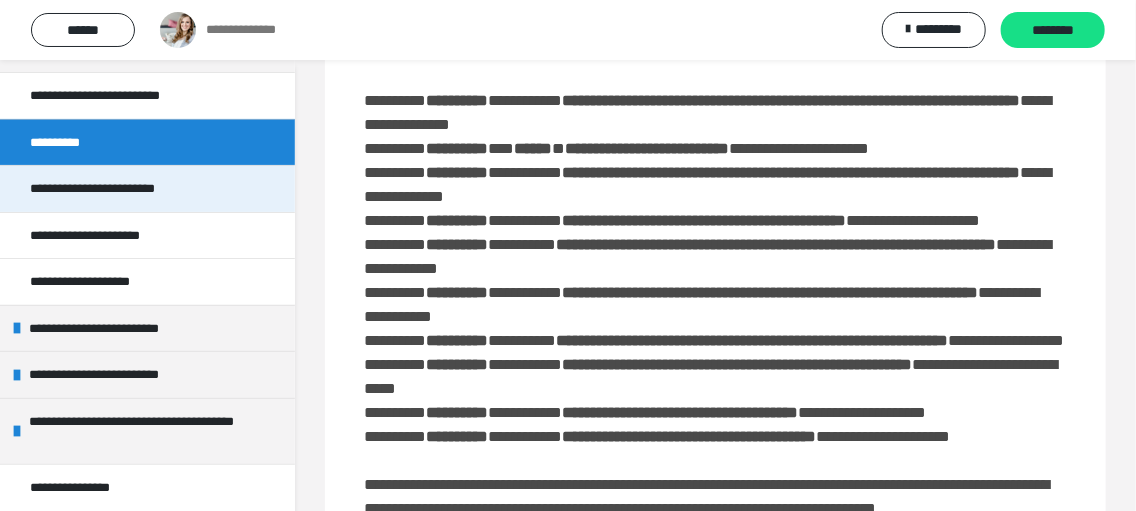 click on "**********" at bounding box center (121, 189) 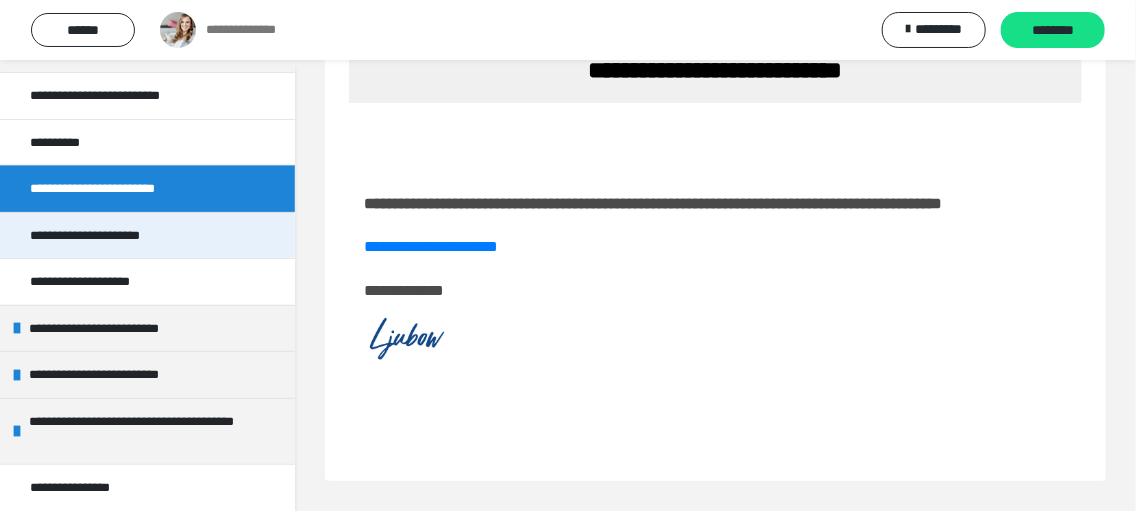 scroll, scrollTop: 128, scrollLeft: 0, axis: vertical 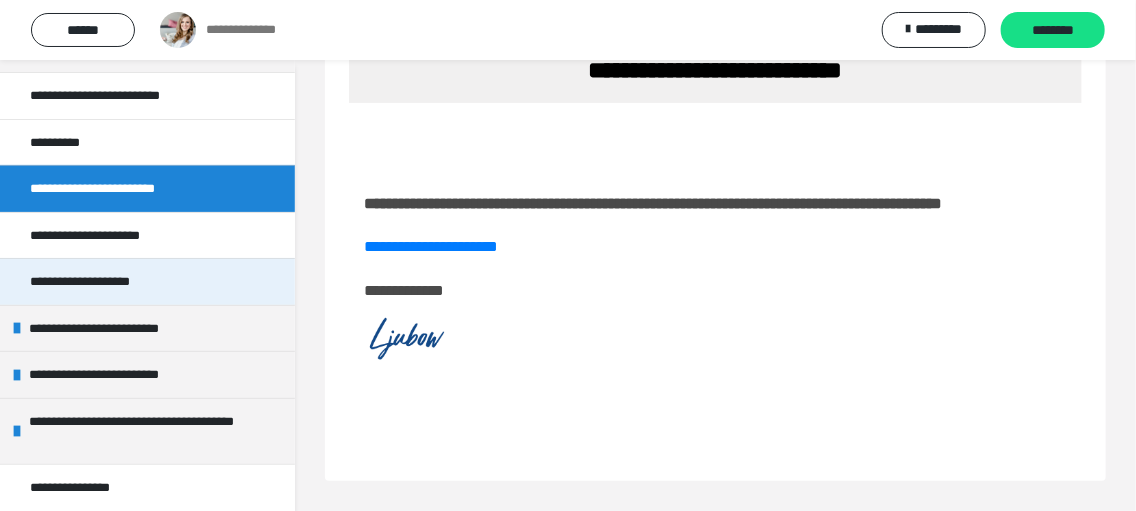 click on "**********" at bounding box center [97, 282] 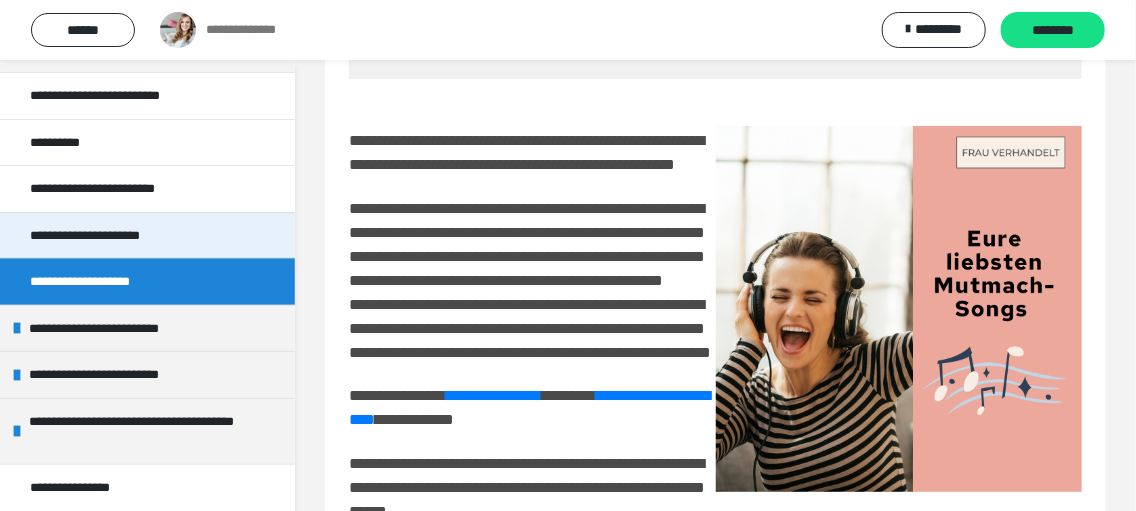 click on "**********" at bounding box center (113, 236) 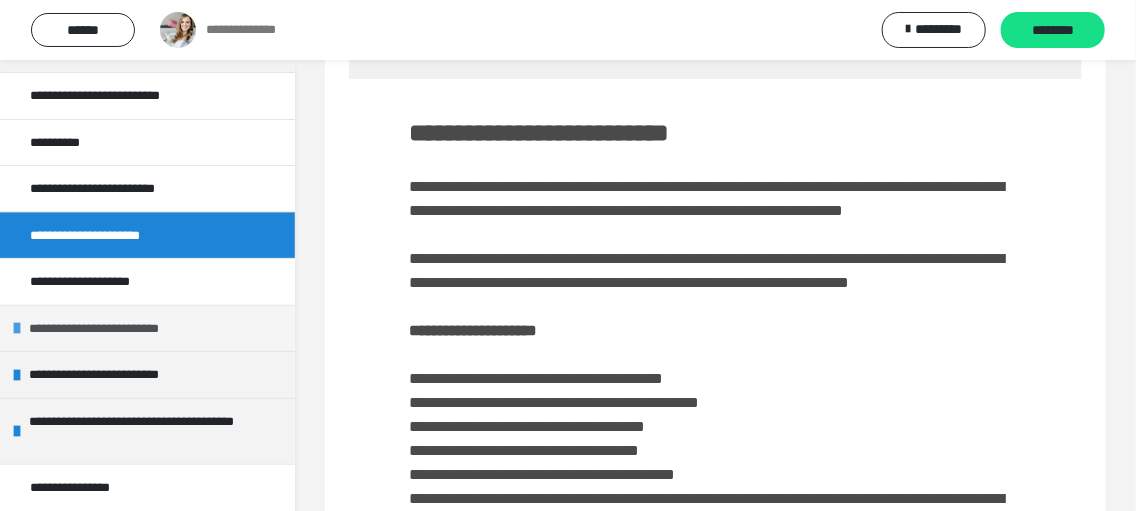 click on "**********" at bounding box center (124, 329) 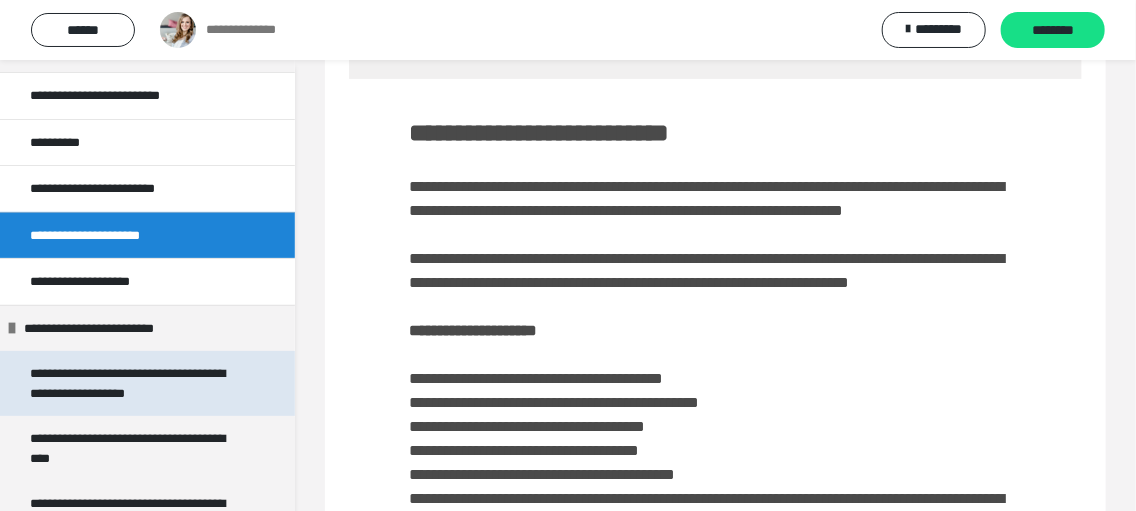 click on "**********" at bounding box center [131, 383] 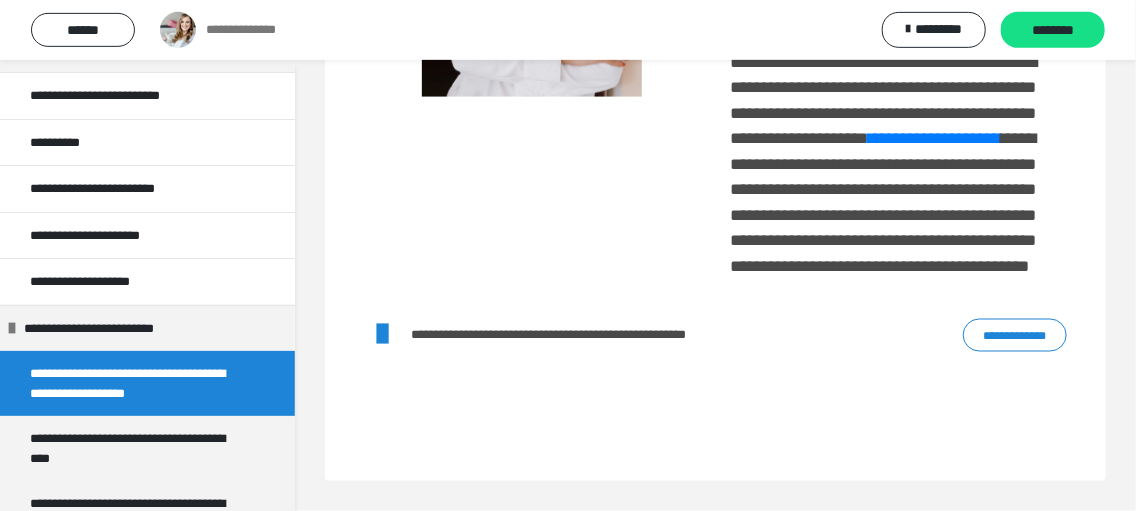scroll, scrollTop: 1188, scrollLeft: 0, axis: vertical 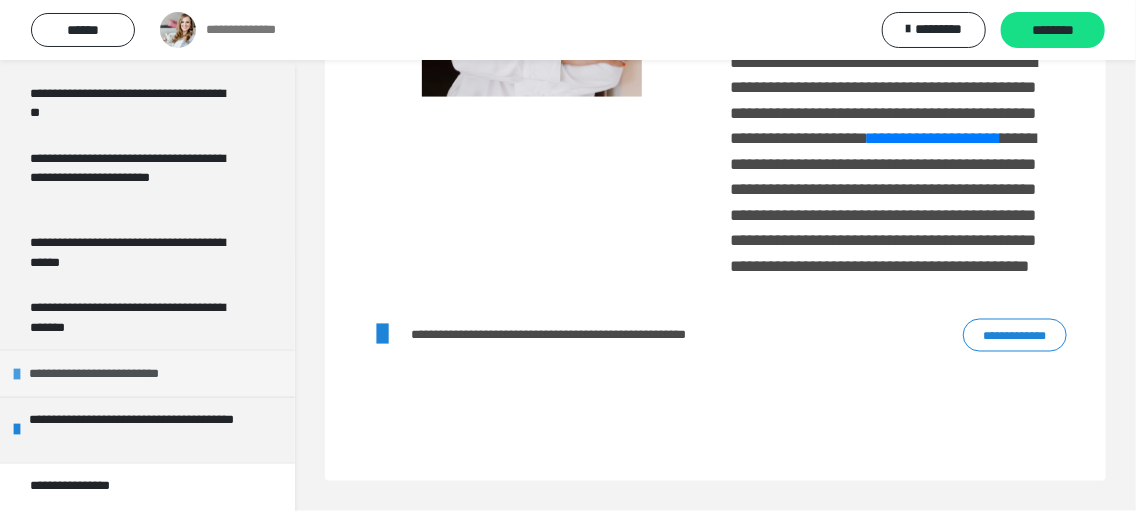 click on "**********" at bounding box center (110, 374) 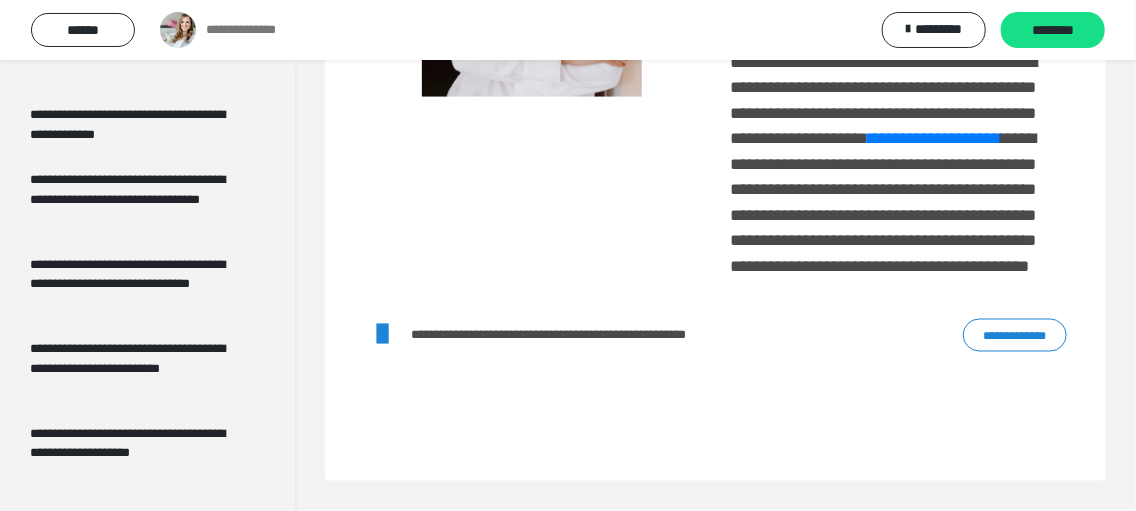 scroll, scrollTop: 1562, scrollLeft: 0, axis: vertical 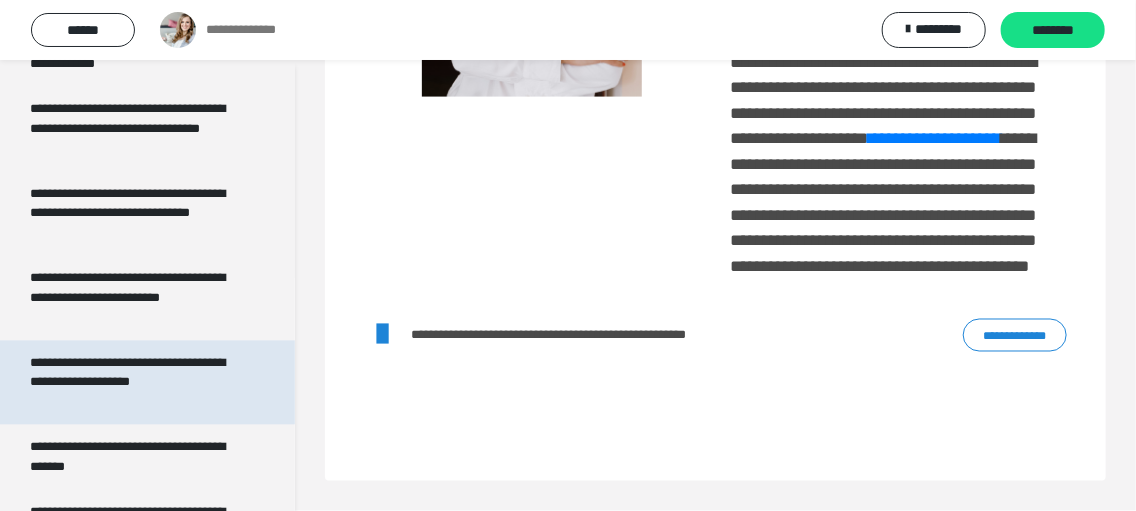 click on "**********" at bounding box center [131, 382] 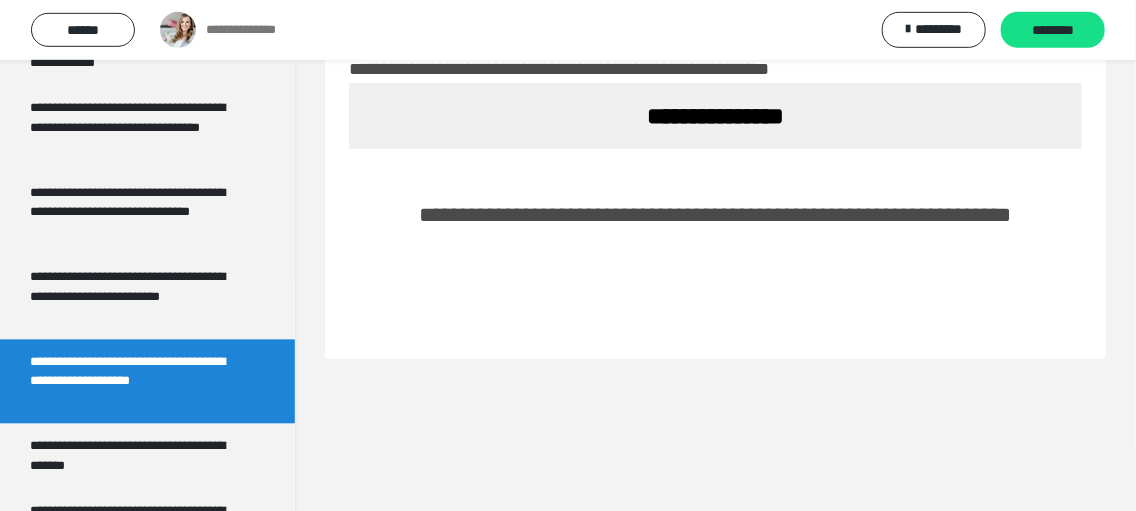 scroll, scrollTop: 60, scrollLeft: 0, axis: vertical 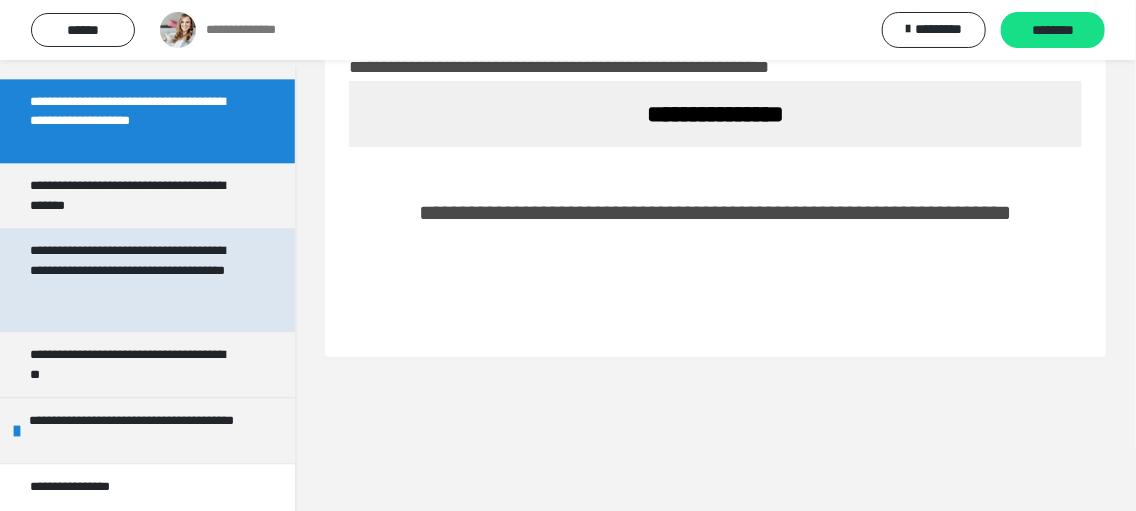 click on "**********" at bounding box center (131, 280) 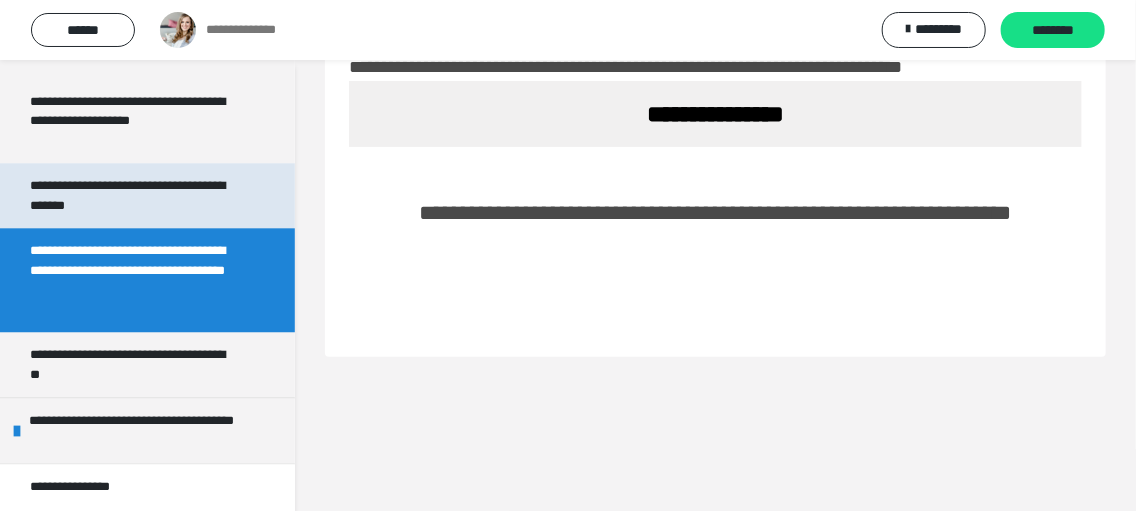 click on "**********" at bounding box center (131, 195) 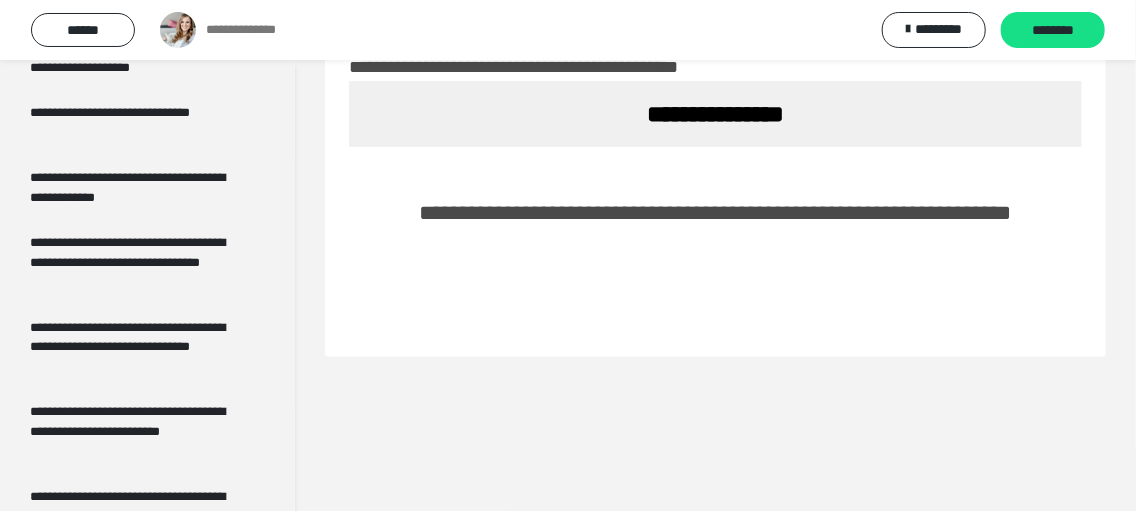 scroll, scrollTop: 1424, scrollLeft: 0, axis: vertical 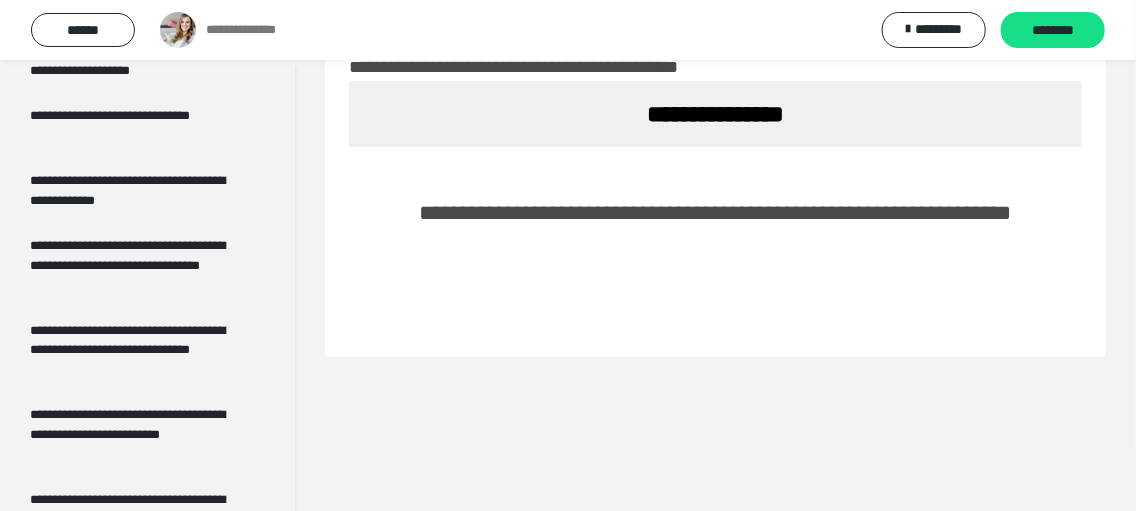 click on "**********" at bounding box center (131, 191) 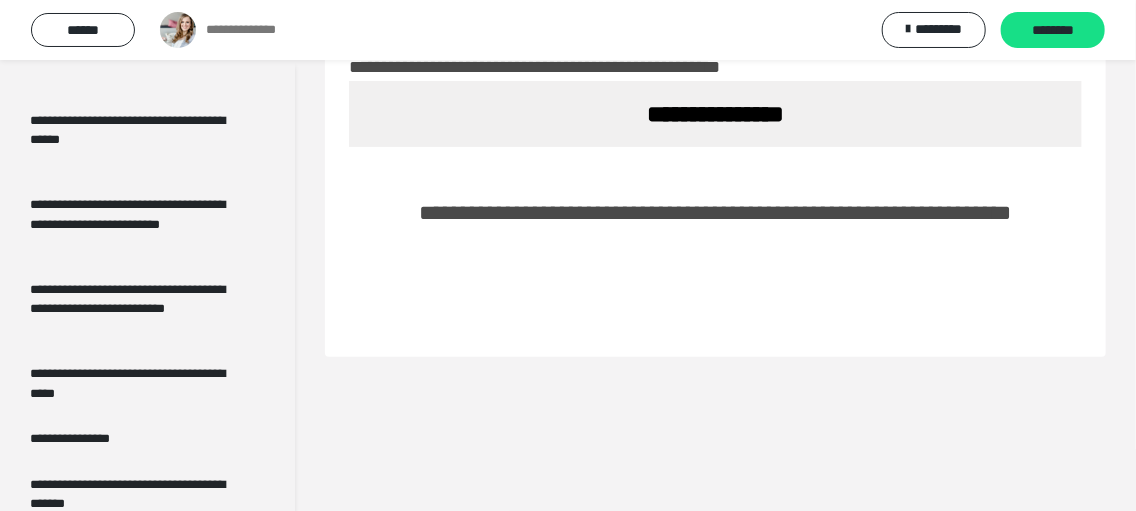 scroll, scrollTop: 0, scrollLeft: 0, axis: both 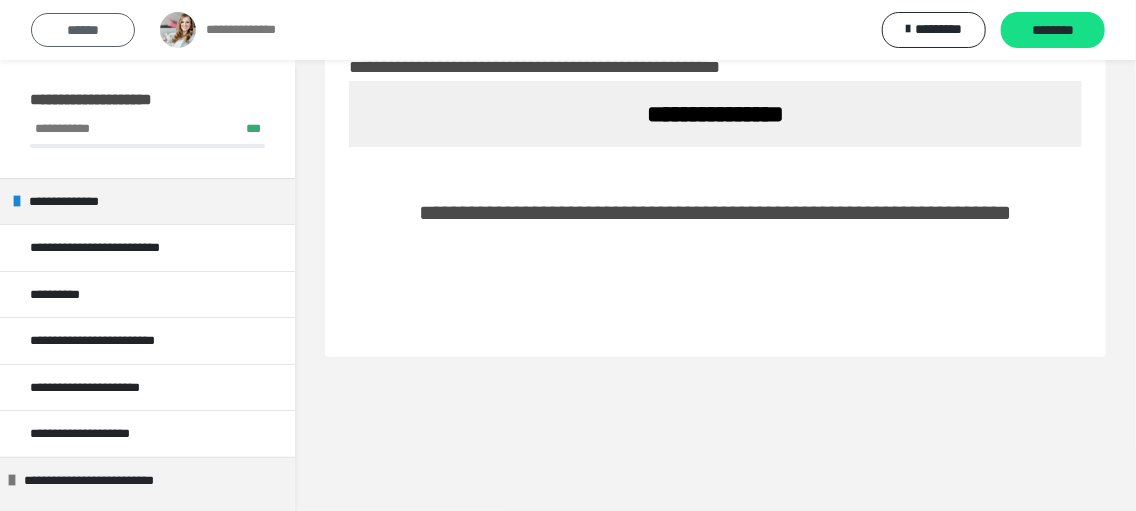 click on "******" at bounding box center [83, 30] 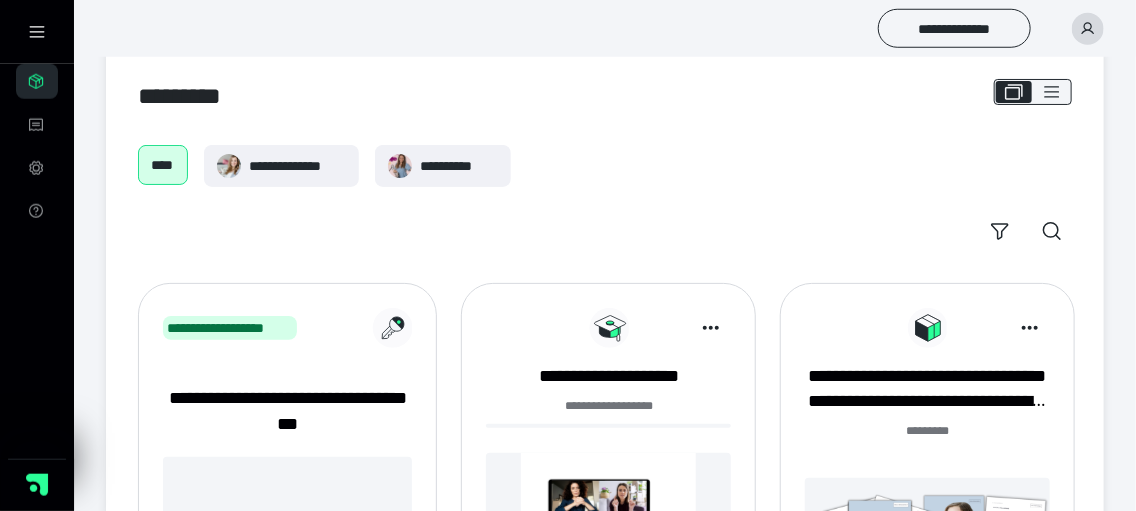 scroll, scrollTop: 28, scrollLeft: 0, axis: vertical 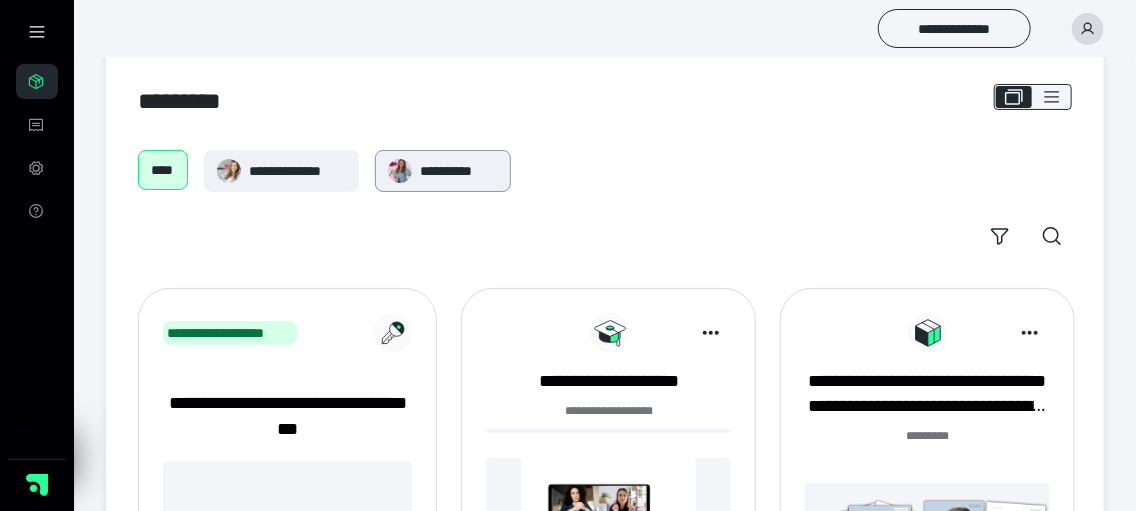 click on "**********" at bounding box center [459, 171] 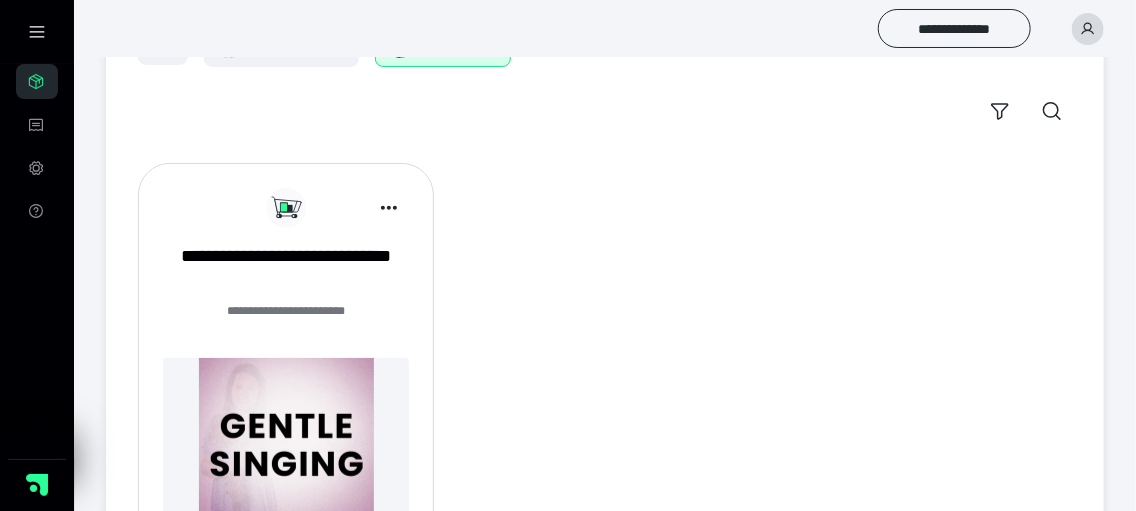 scroll, scrollTop: 0, scrollLeft: 0, axis: both 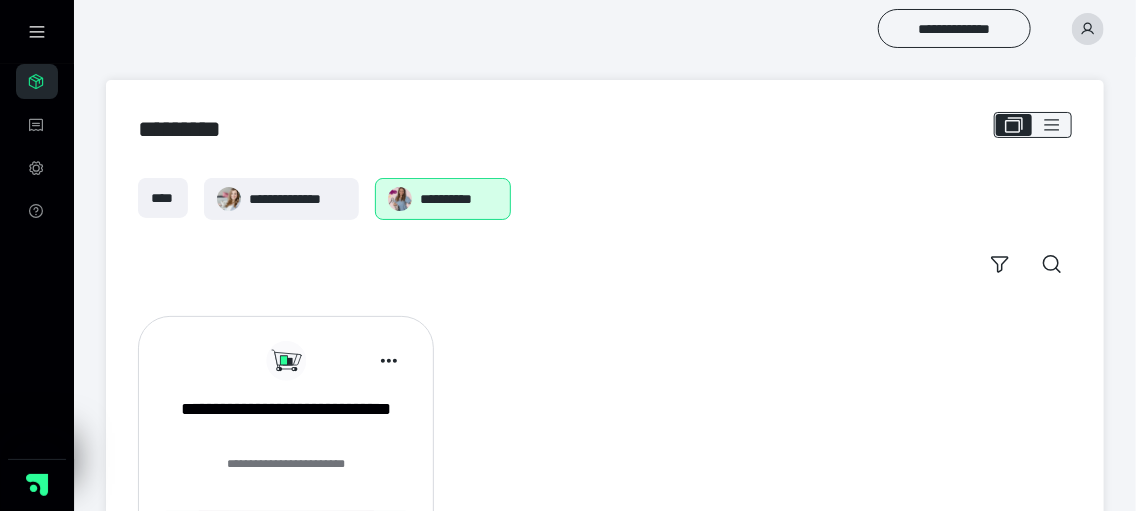click on "**********" at bounding box center (1080, 29) 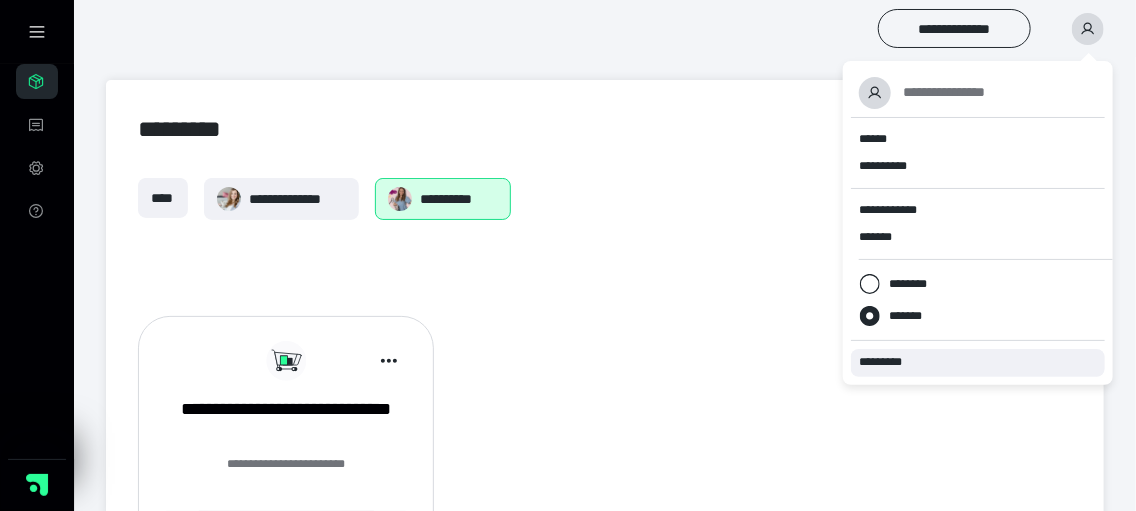 click on "*********" at bounding box center [978, 362] 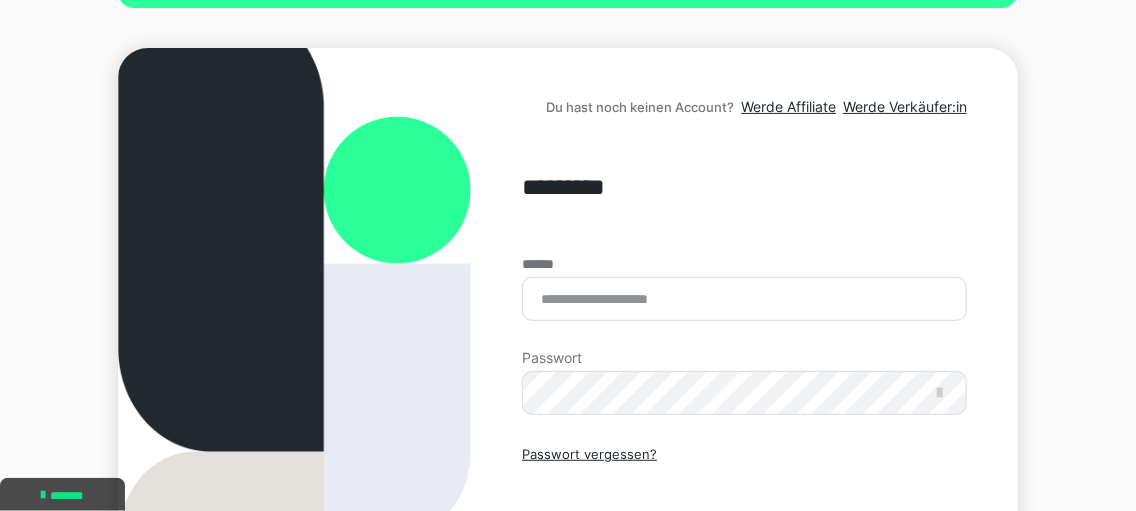 scroll, scrollTop: 187, scrollLeft: 0, axis: vertical 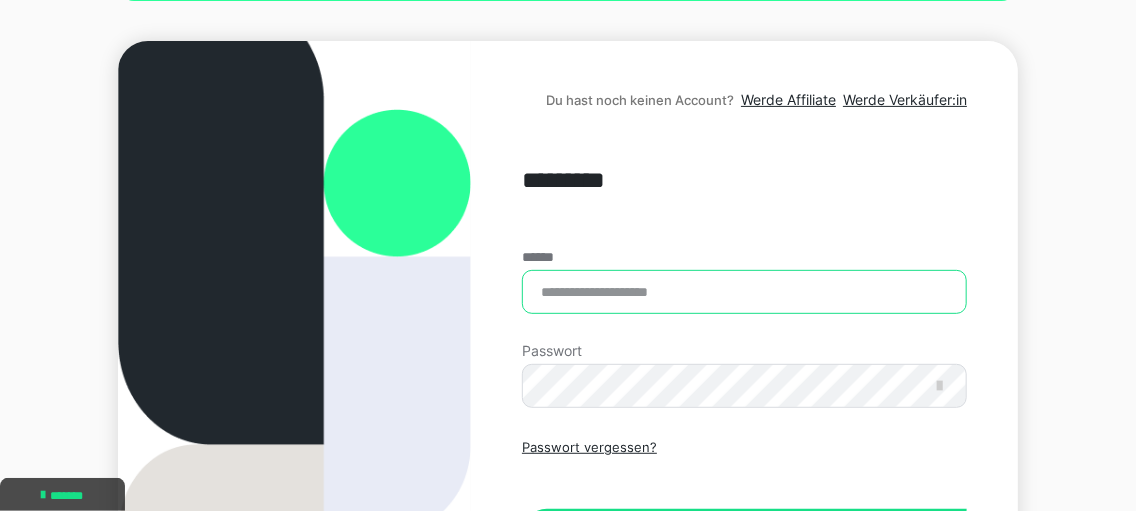 click on "******" at bounding box center [744, 292] 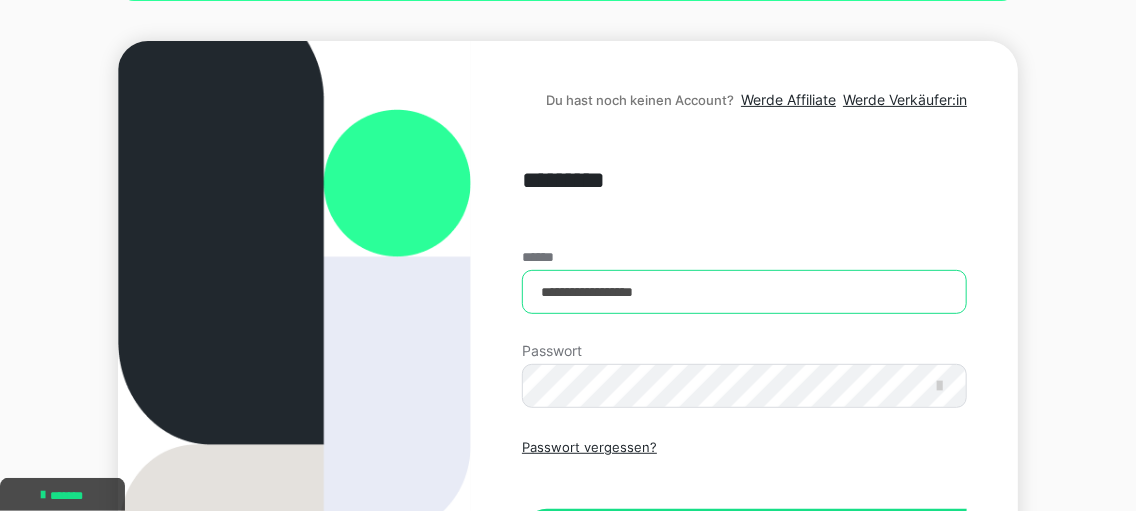 type on "**********" 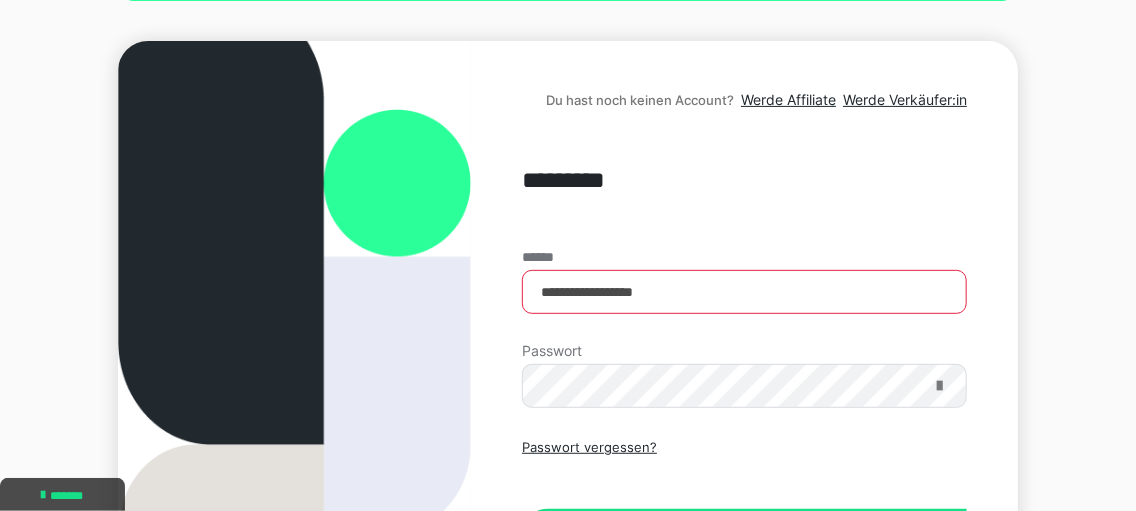 click at bounding box center (939, 386) 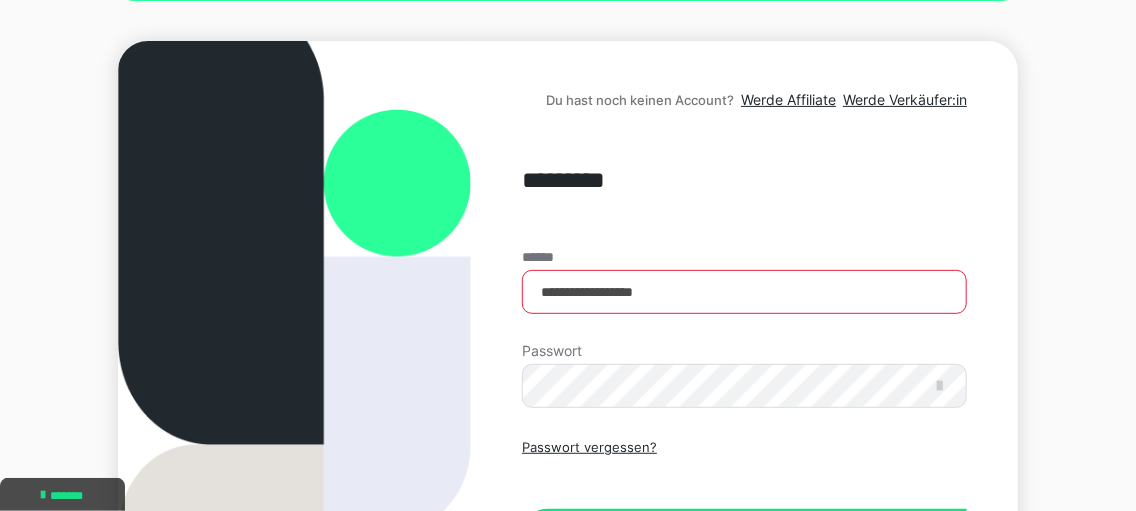scroll, scrollTop: 406, scrollLeft: 0, axis: vertical 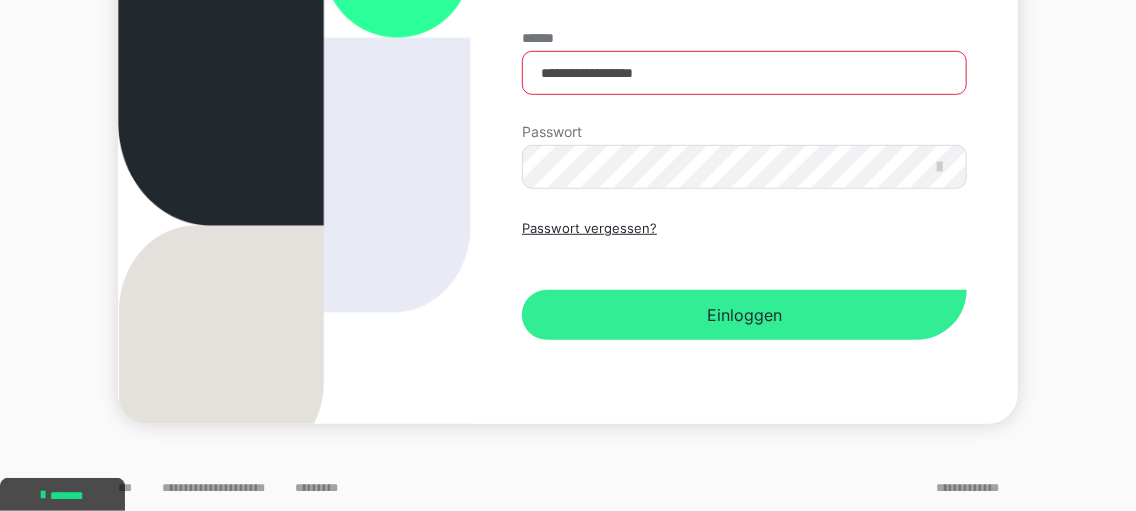 click on "Einloggen" at bounding box center (744, 315) 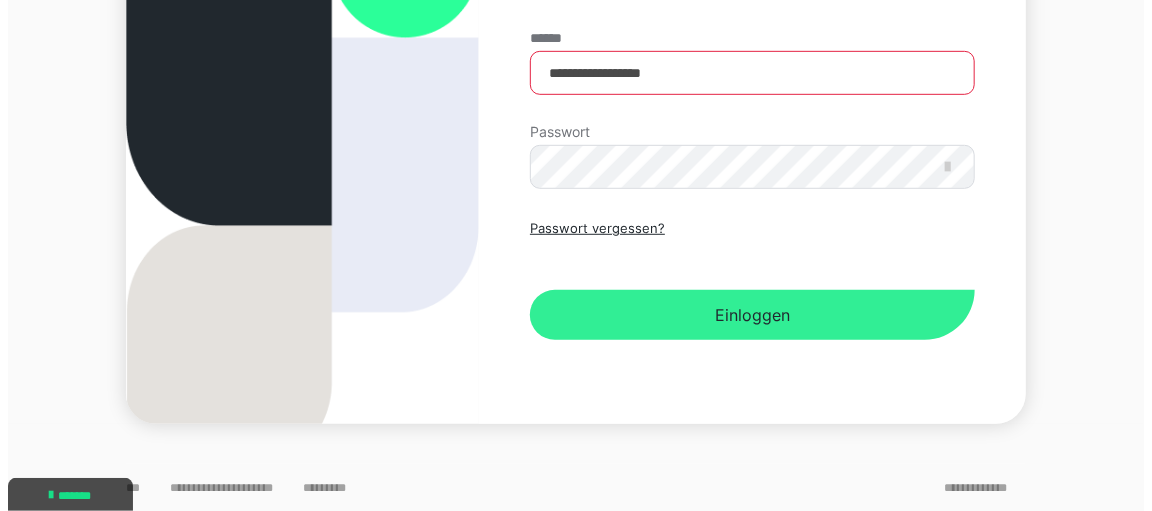 scroll, scrollTop: 0, scrollLeft: 0, axis: both 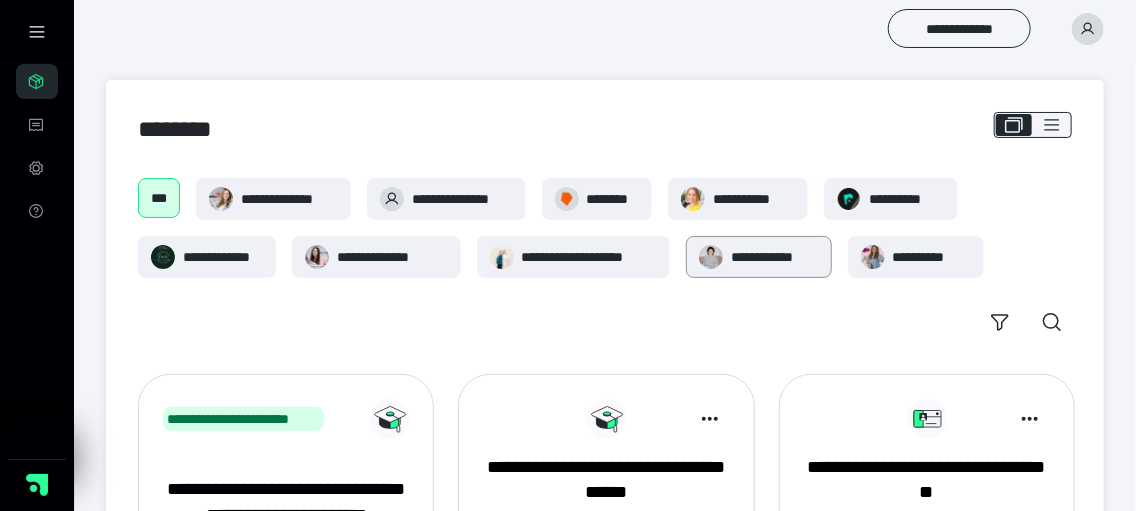 click on "**********" at bounding box center (775, 257) 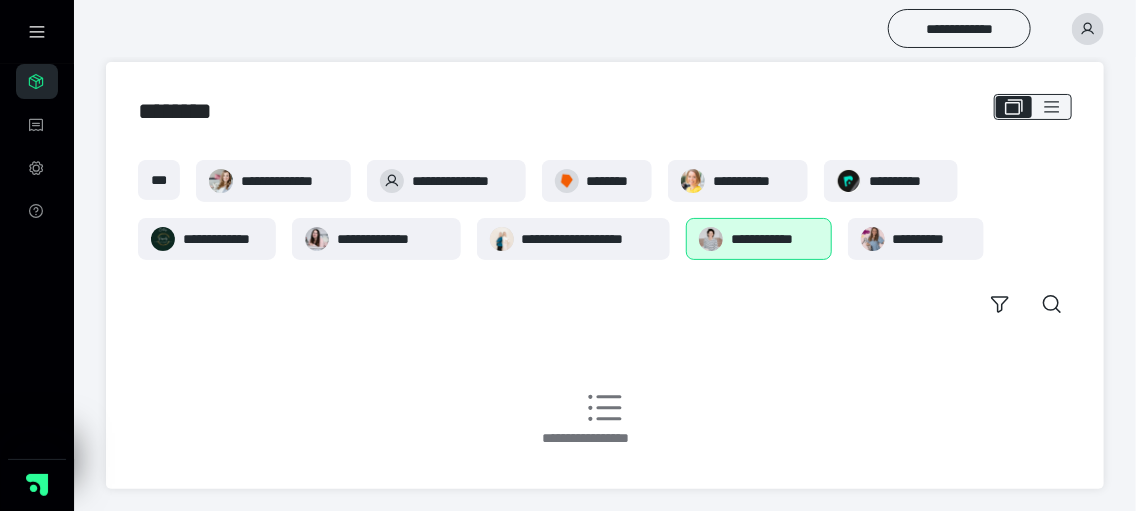scroll, scrollTop: 0, scrollLeft: 0, axis: both 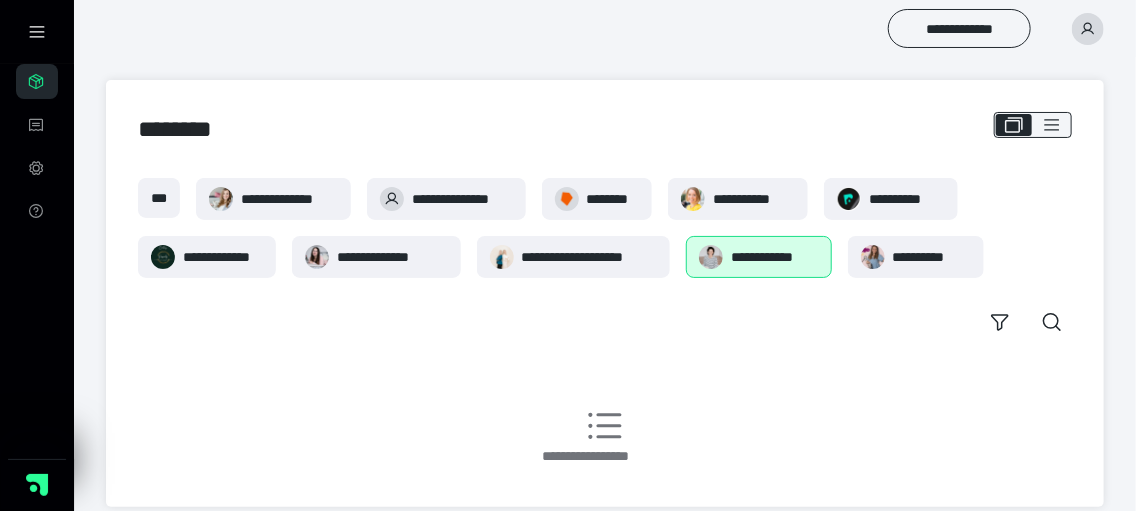 click at bounding box center (1088, 29) 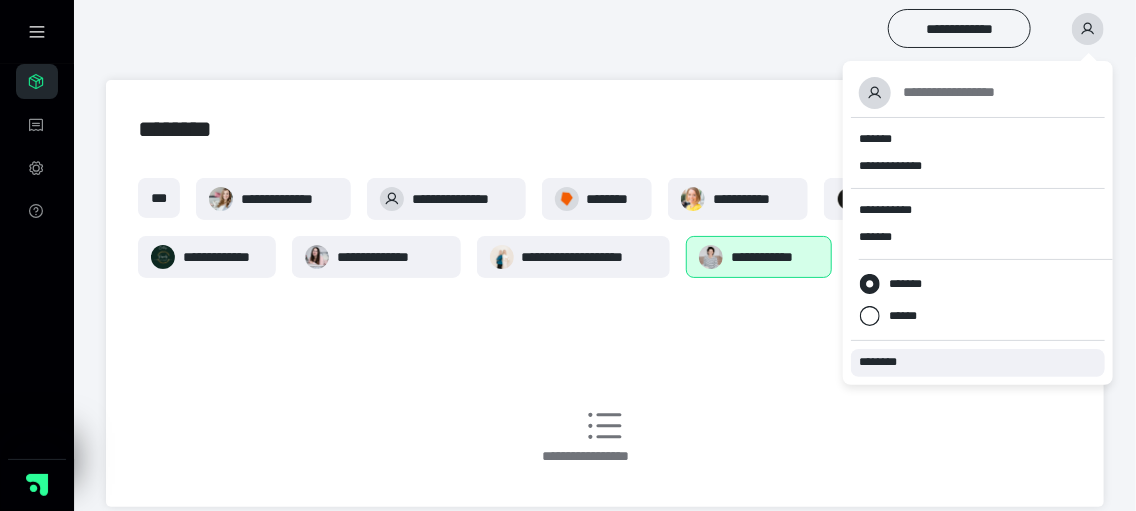 click on "********" at bounding box center (978, 362) 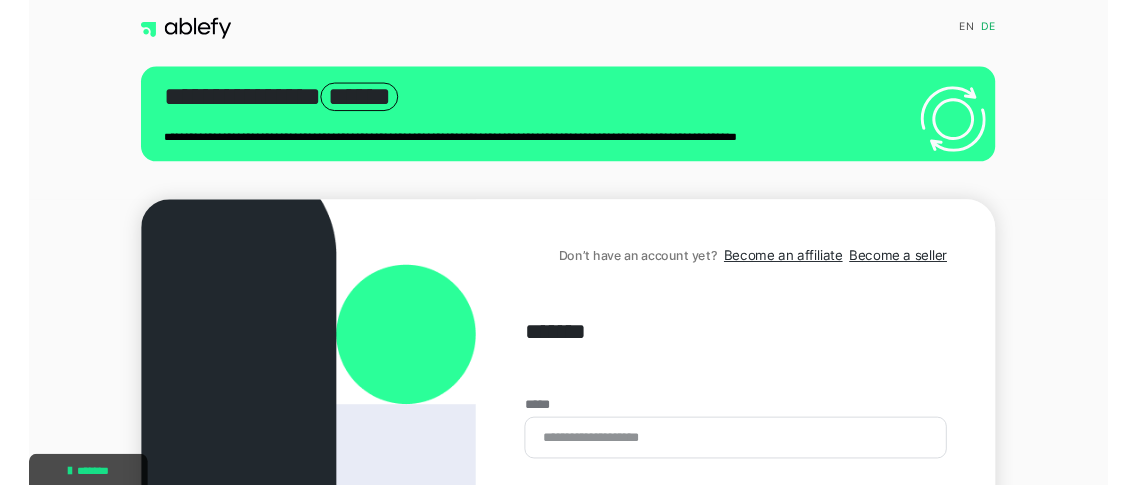 scroll, scrollTop: 0, scrollLeft: 0, axis: both 